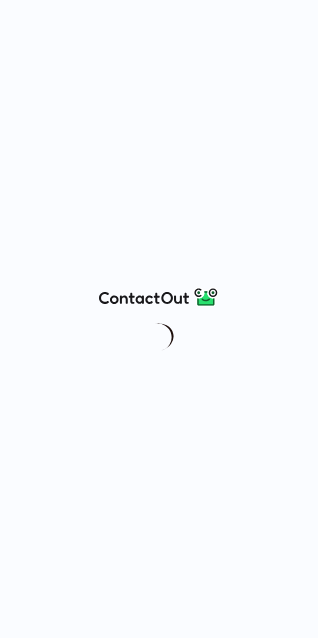 scroll, scrollTop: 0, scrollLeft: 0, axis: both 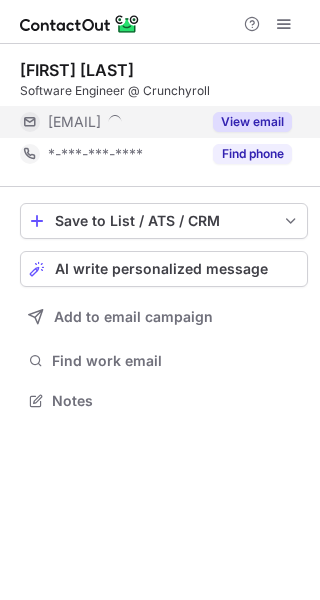 click on "View email" at bounding box center (252, 122) 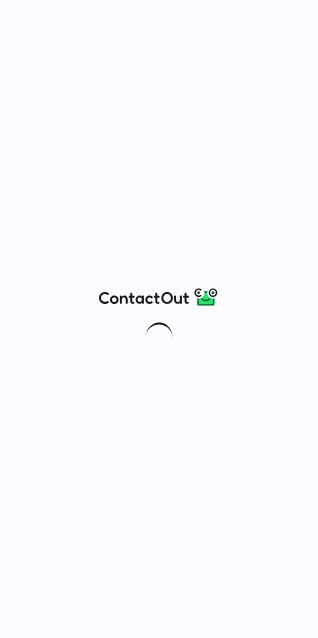 scroll, scrollTop: 0, scrollLeft: 0, axis: both 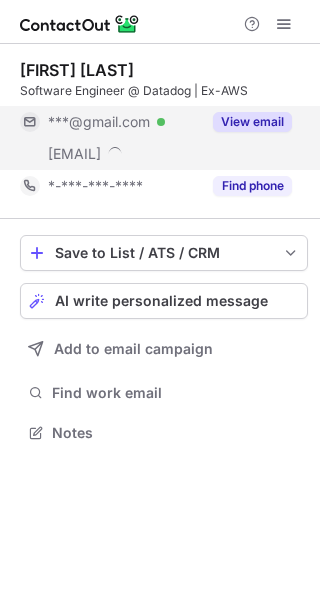 click on "View email" at bounding box center [252, 122] 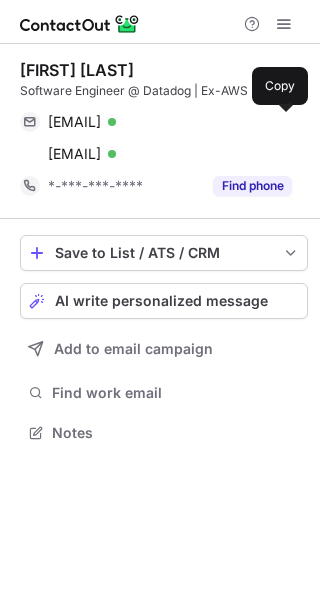 drag, startPoint x: 280, startPoint y: 122, endPoint x: 298, endPoint y: 146, distance: 30 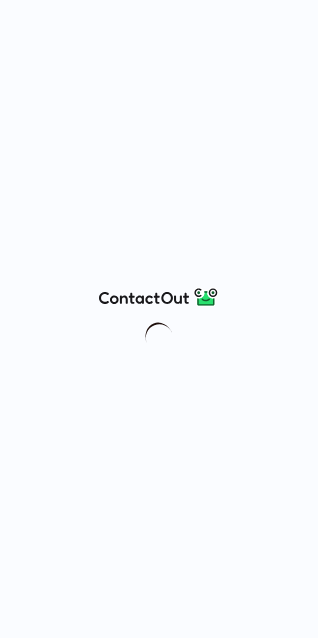 scroll, scrollTop: 0, scrollLeft: 0, axis: both 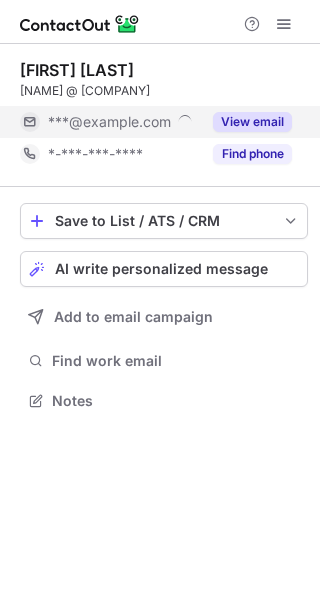 click on "View email" at bounding box center (252, 122) 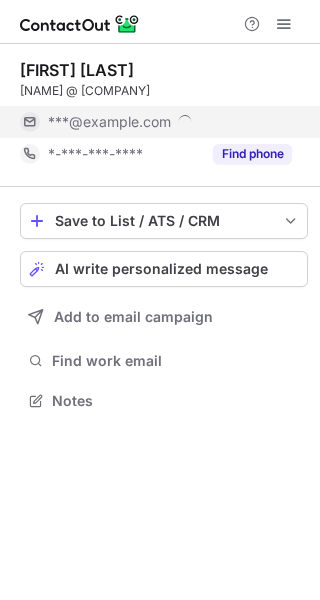 scroll, scrollTop: 10, scrollLeft: 10, axis: both 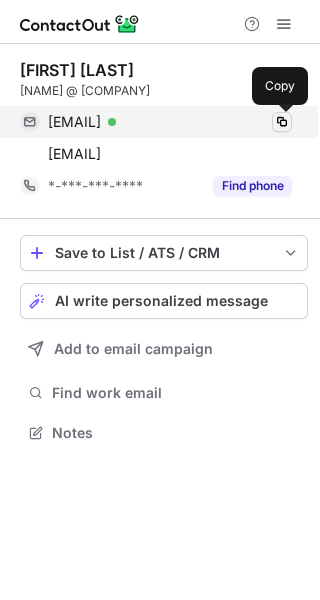 click at bounding box center [282, 122] 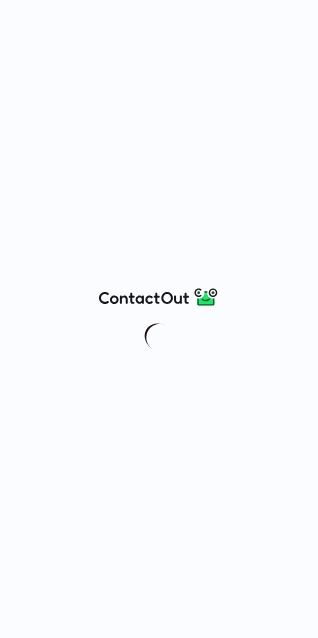 scroll, scrollTop: 0, scrollLeft: 0, axis: both 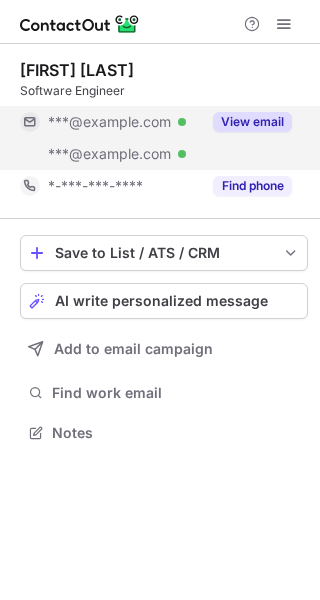 click on "View email" at bounding box center [252, 122] 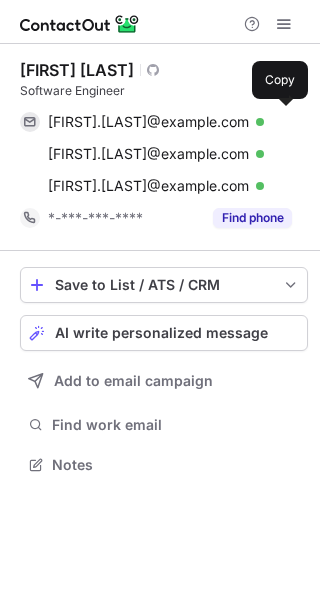 scroll, scrollTop: 10, scrollLeft: 10, axis: both 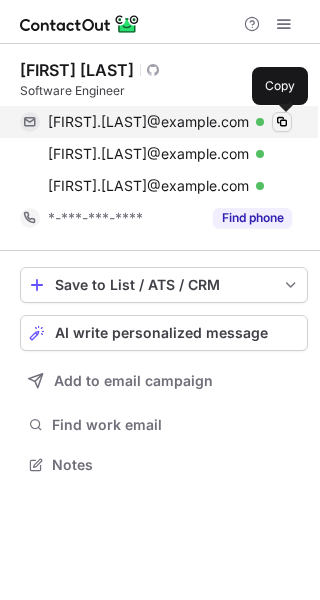 click at bounding box center [282, 122] 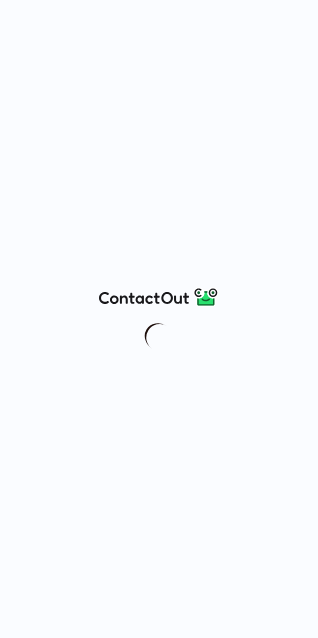 scroll, scrollTop: 0, scrollLeft: 0, axis: both 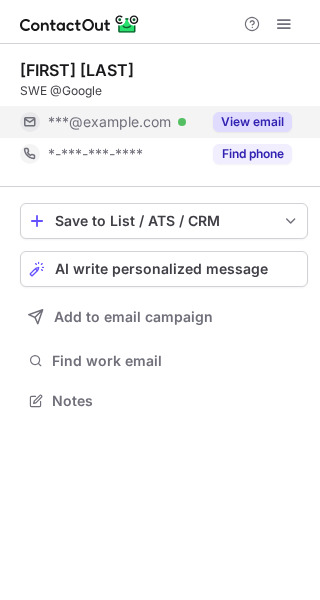 click on "View email" at bounding box center [252, 122] 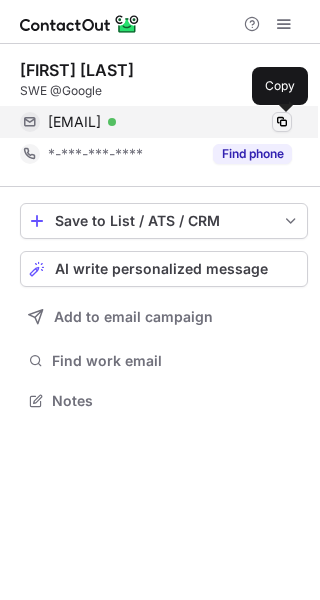 click at bounding box center [282, 122] 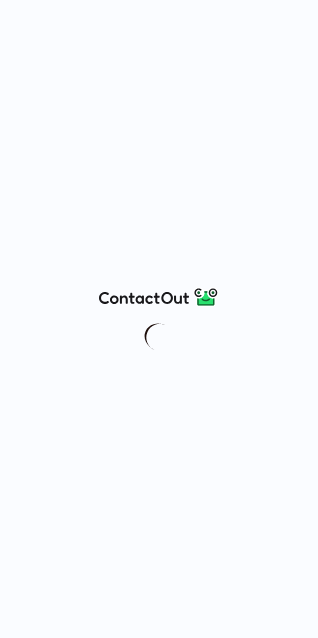 scroll, scrollTop: 0, scrollLeft: 0, axis: both 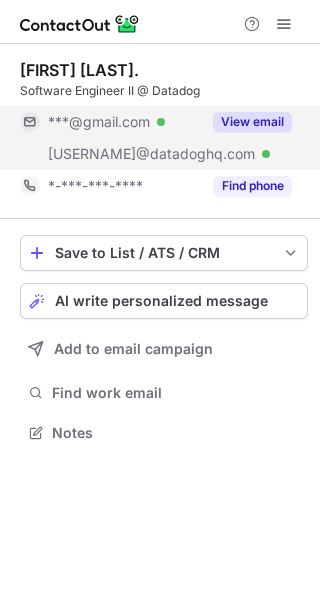 click on "View email" at bounding box center [252, 122] 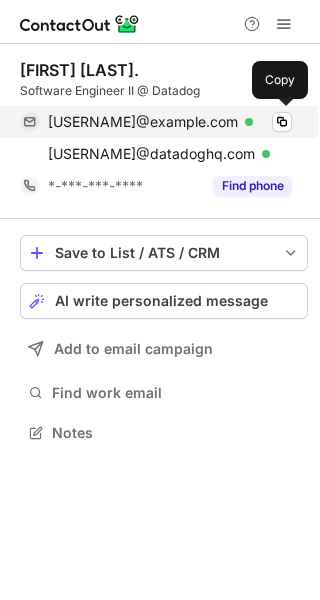 click on "[USERNAME]@example.com Verified" at bounding box center (170, 122) 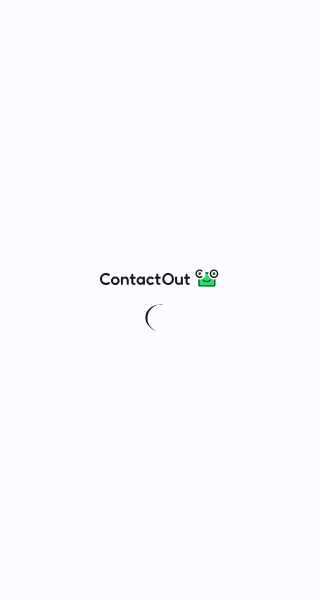 scroll, scrollTop: 0, scrollLeft: 0, axis: both 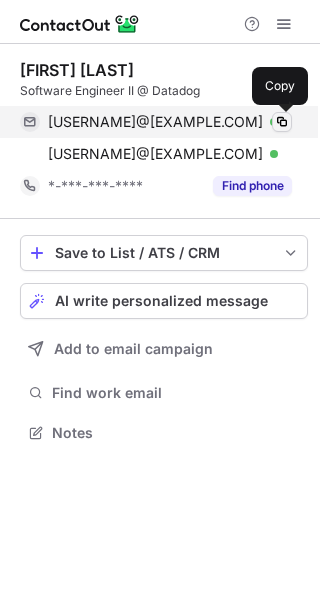 click at bounding box center (282, 122) 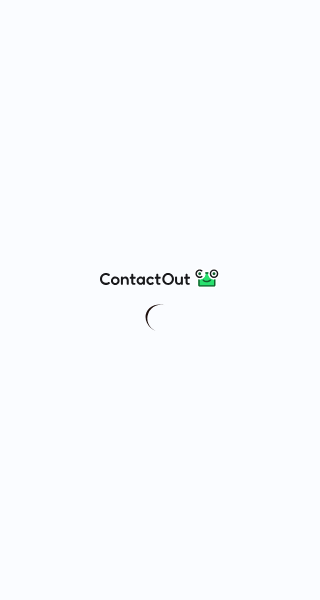 scroll, scrollTop: 0, scrollLeft: 0, axis: both 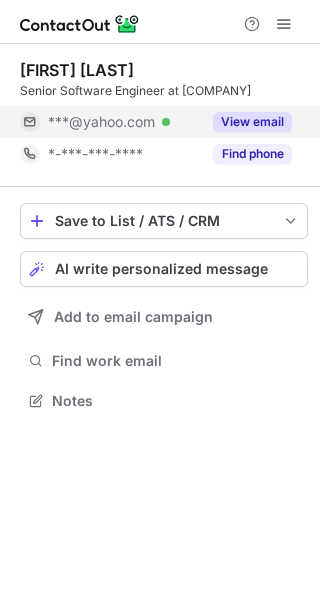 click on "View email" at bounding box center (252, 122) 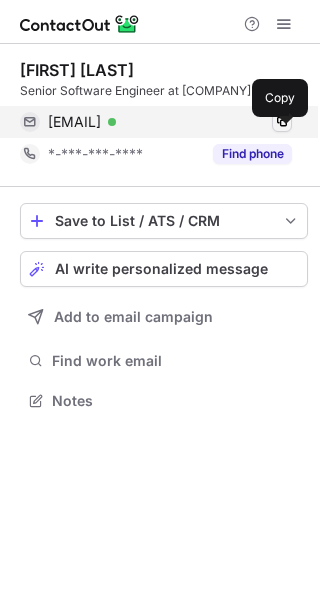 click at bounding box center [282, 122] 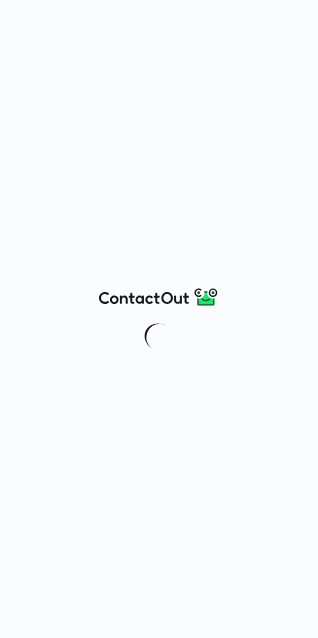 scroll, scrollTop: 0, scrollLeft: 0, axis: both 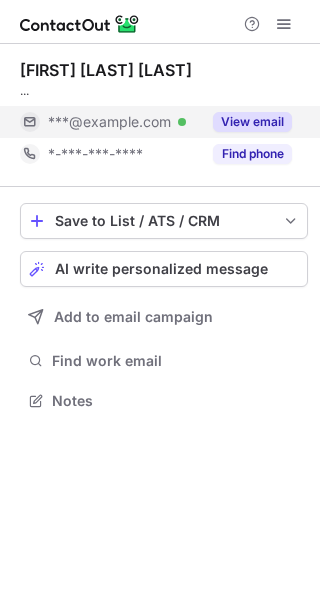 click on "View email" at bounding box center [252, 122] 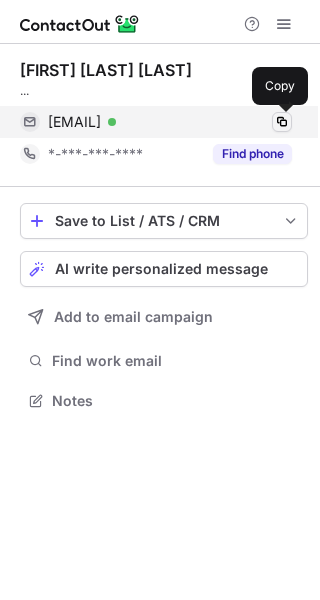 click at bounding box center (282, 122) 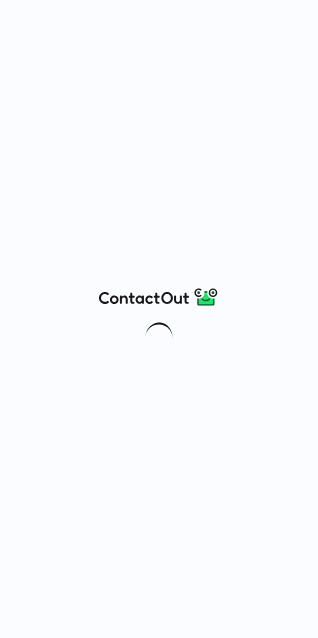 scroll, scrollTop: 0, scrollLeft: 0, axis: both 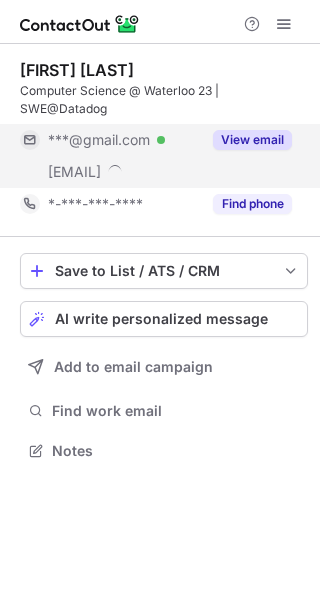 click on "View email" at bounding box center [252, 140] 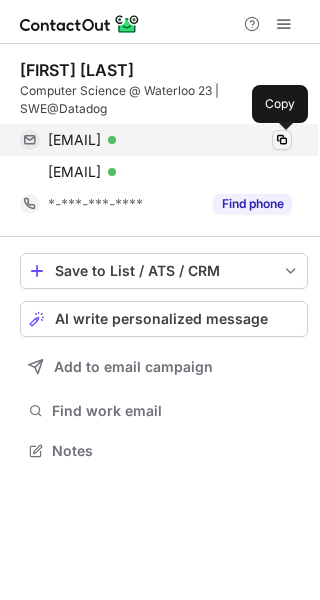 click at bounding box center (282, 140) 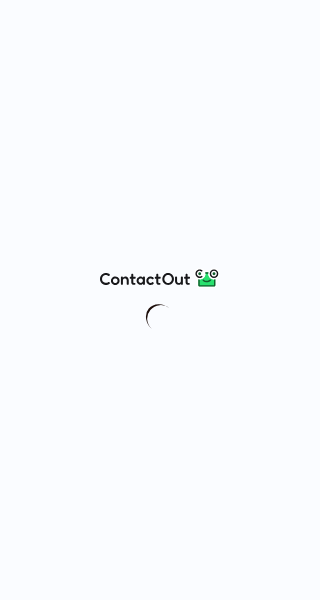scroll, scrollTop: 0, scrollLeft: 0, axis: both 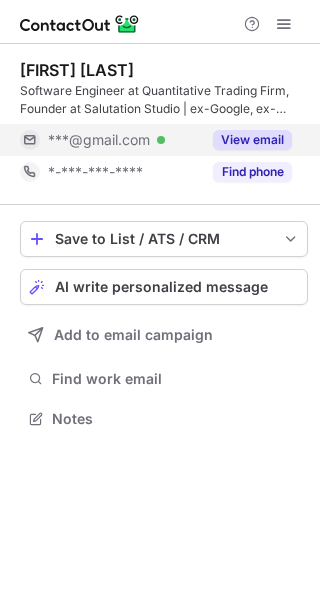 click on "View email" at bounding box center (252, 140) 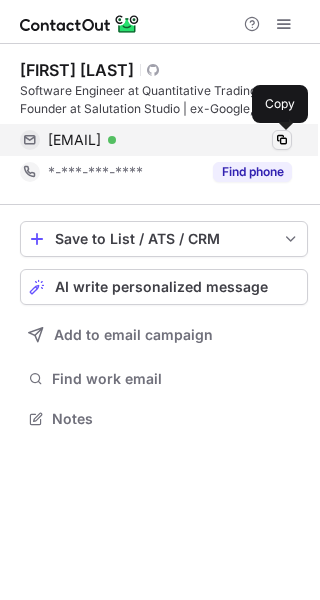 click at bounding box center [282, 140] 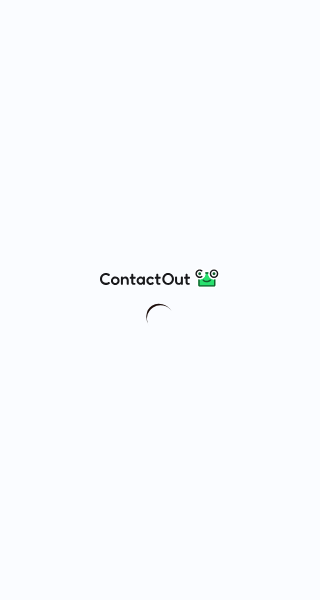 scroll, scrollTop: 0, scrollLeft: 0, axis: both 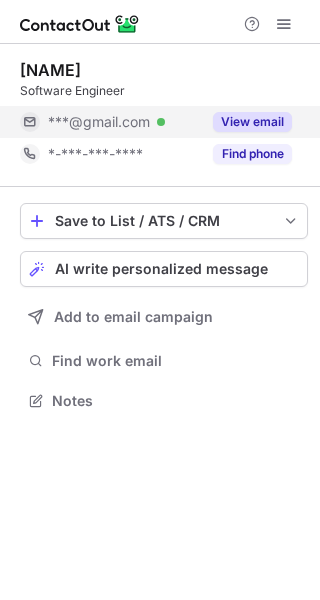 click on "View email" at bounding box center (252, 122) 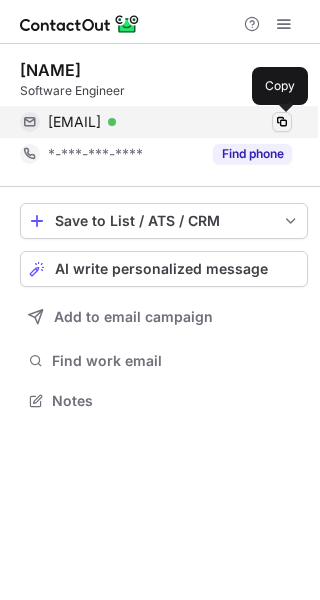 click at bounding box center [282, 122] 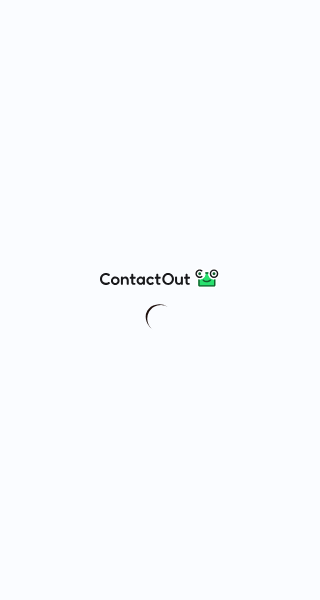 scroll, scrollTop: 0, scrollLeft: 0, axis: both 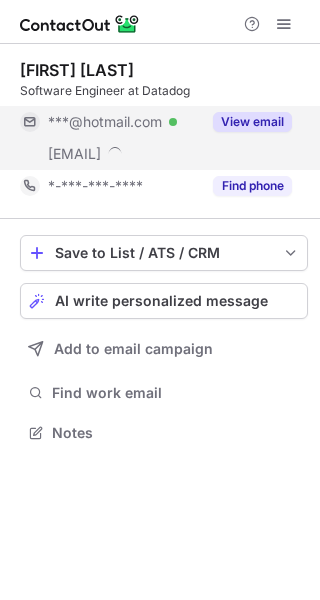 click on "View email" at bounding box center (252, 122) 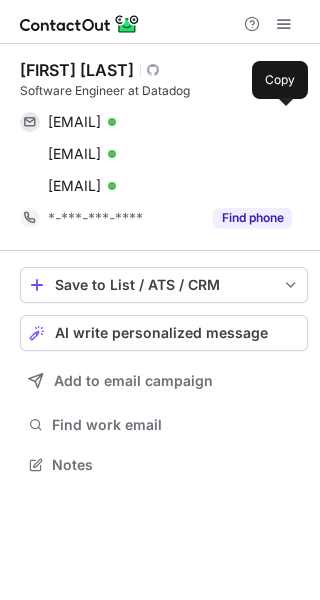 scroll, scrollTop: 10, scrollLeft: 10, axis: both 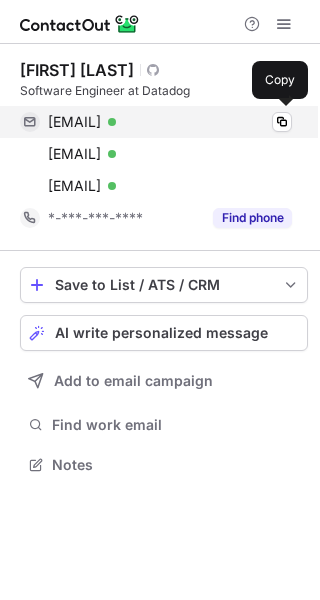 click on "jason8ni@hotmail.com Verified" at bounding box center [170, 122] 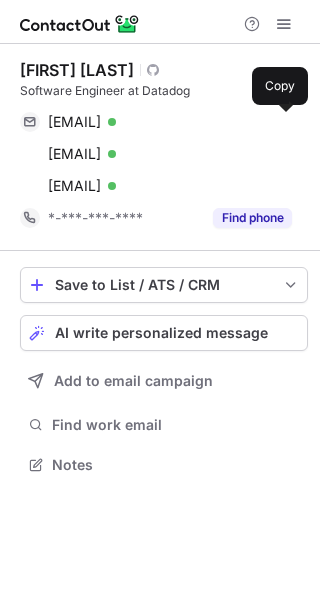 drag, startPoint x: 280, startPoint y: 123, endPoint x: 309, endPoint y: 149, distance: 38.948685 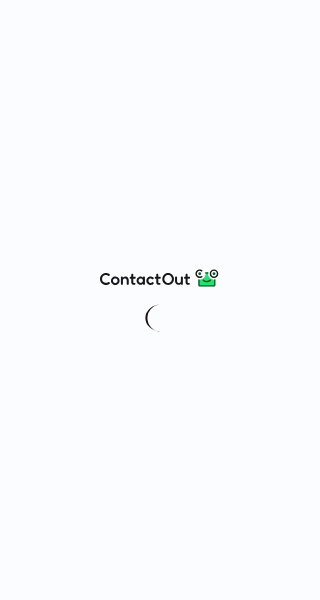 scroll, scrollTop: 0, scrollLeft: 0, axis: both 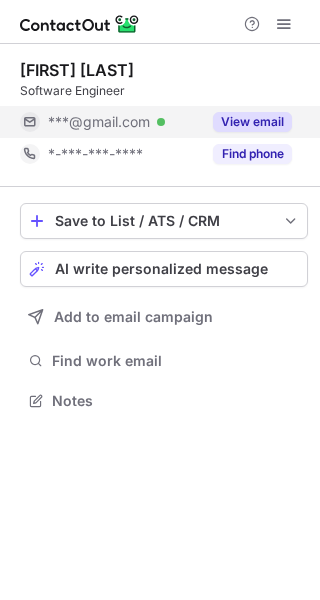 click on "View email" at bounding box center (252, 122) 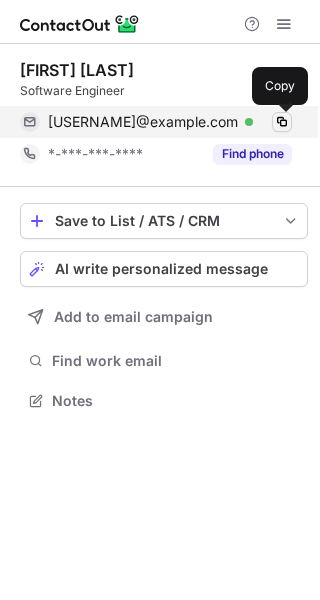 click at bounding box center [282, 122] 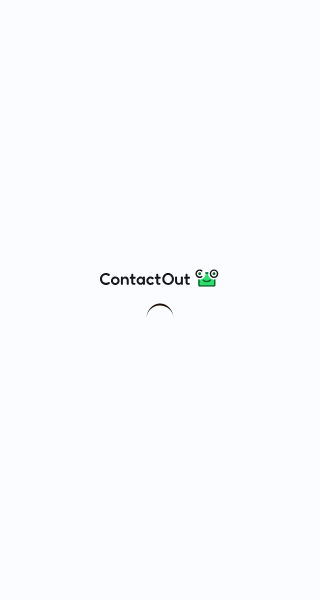 scroll, scrollTop: 0, scrollLeft: 0, axis: both 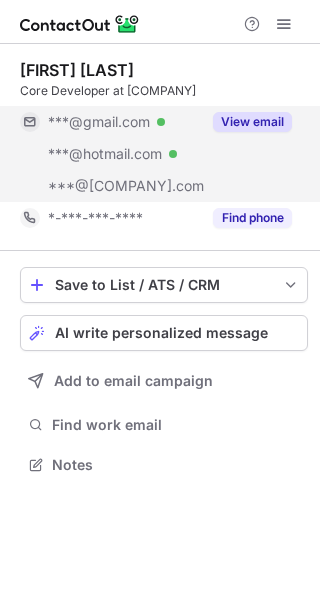 click on "View email" at bounding box center (252, 122) 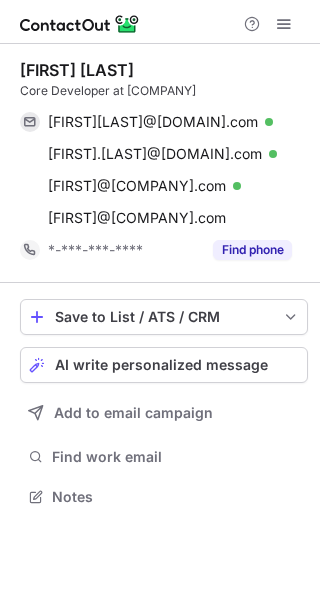 scroll, scrollTop: 10, scrollLeft: 10, axis: both 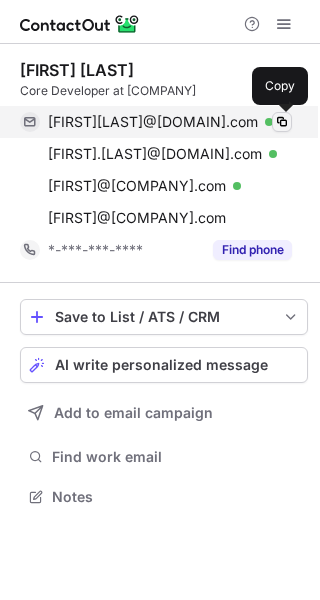 click at bounding box center [282, 122] 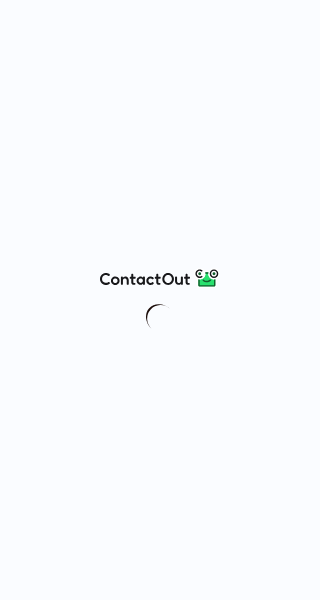 scroll, scrollTop: 0, scrollLeft: 0, axis: both 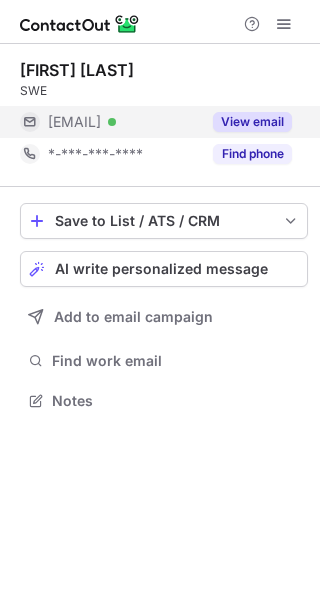 click on "View email" at bounding box center (252, 122) 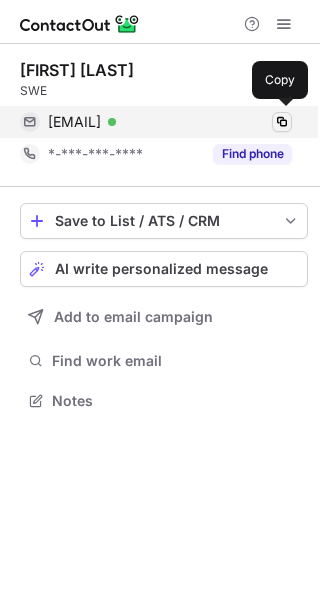 click at bounding box center [282, 122] 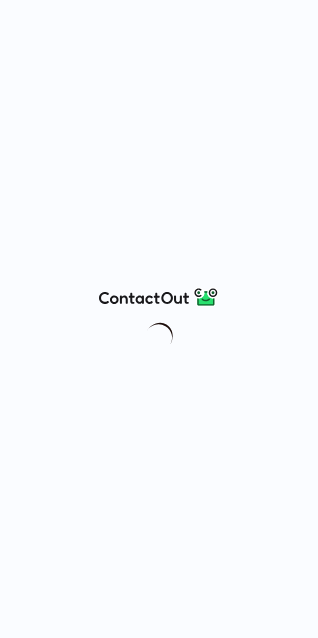 scroll, scrollTop: 0, scrollLeft: 0, axis: both 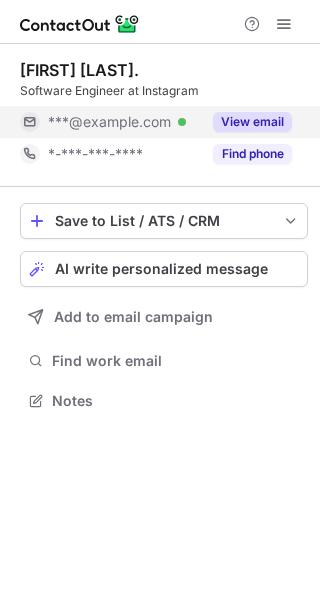 click on "View email" at bounding box center [252, 122] 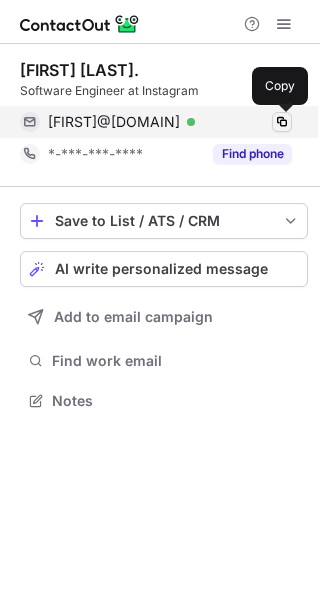 click at bounding box center (282, 122) 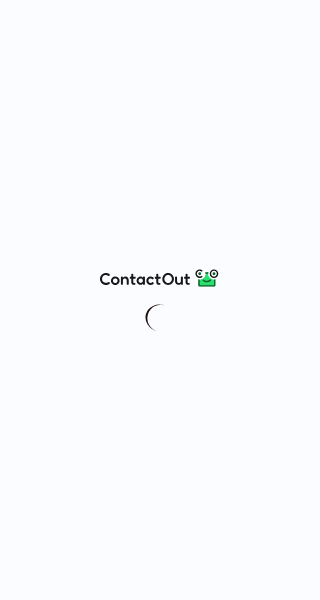 scroll, scrollTop: 0, scrollLeft: 0, axis: both 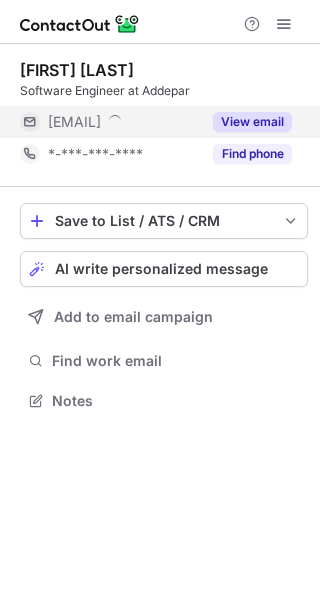 click on "View email" at bounding box center (252, 122) 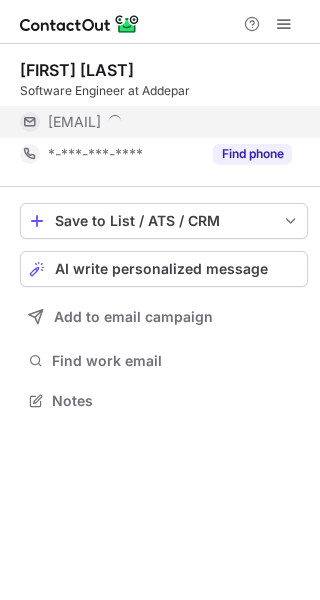 scroll, scrollTop: 10, scrollLeft: 10, axis: both 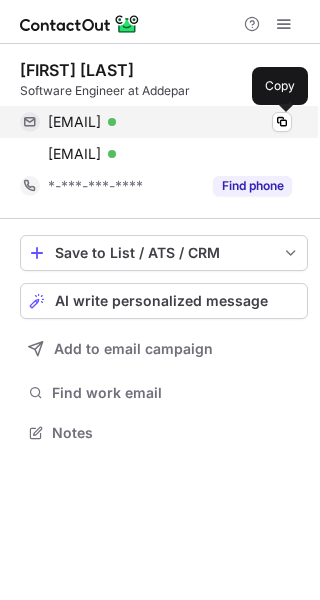 drag, startPoint x: 277, startPoint y: 123, endPoint x: 291, endPoint y: 134, distance: 17.804493 